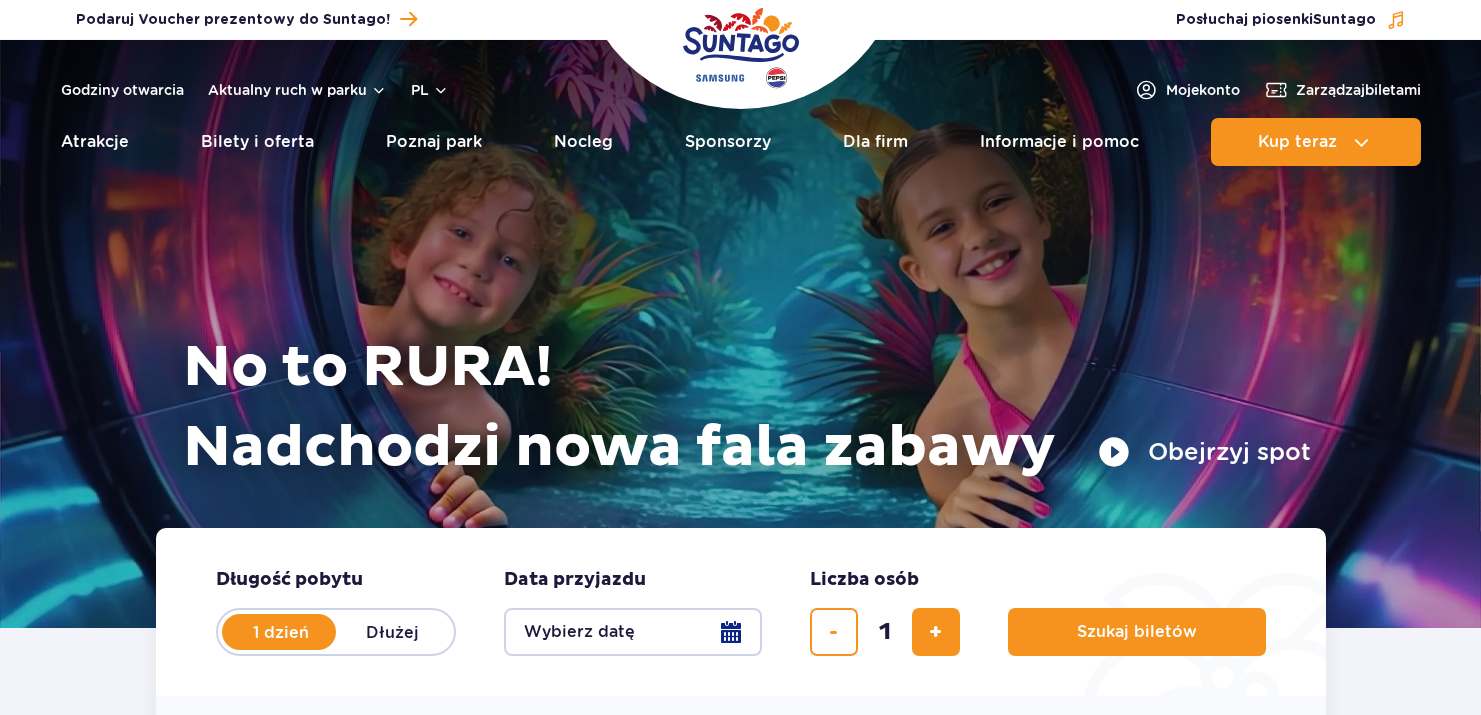 scroll, scrollTop: 0, scrollLeft: 0, axis: both 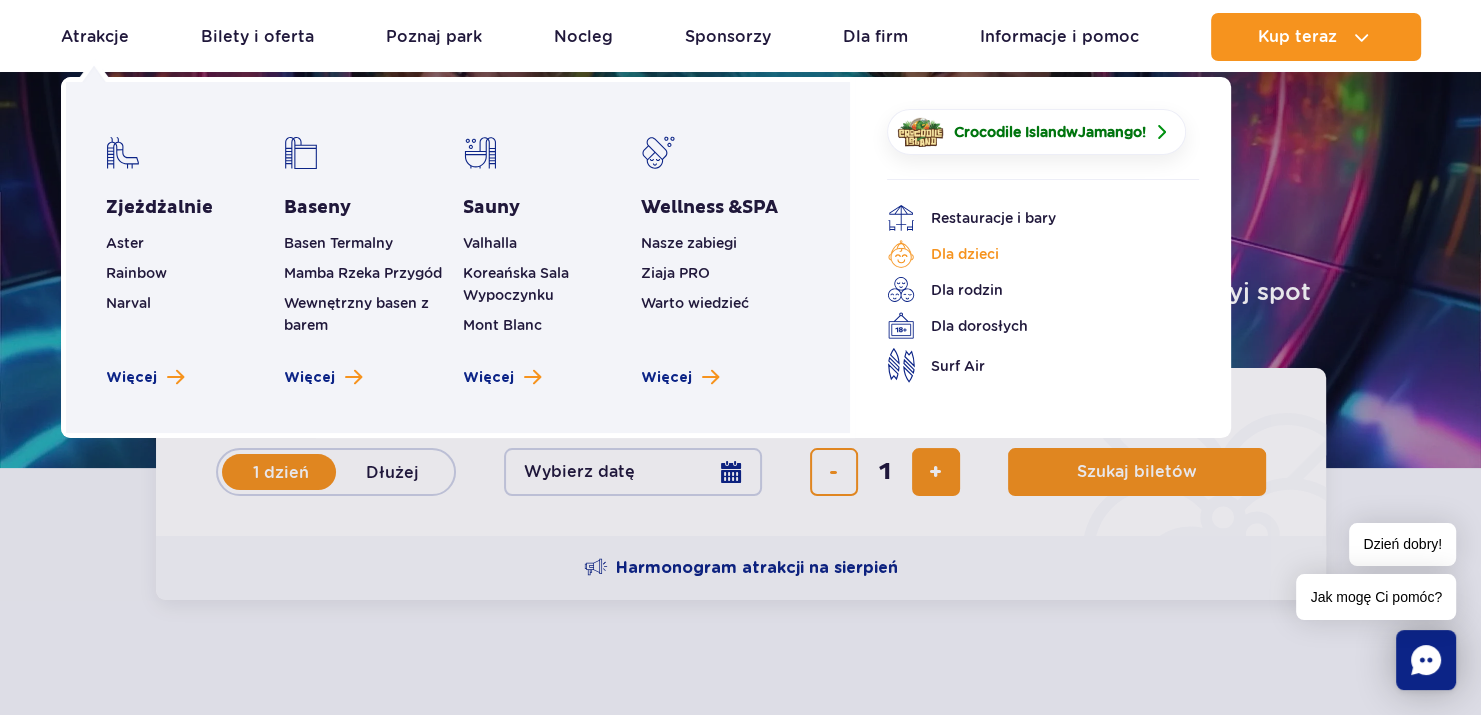 click on "Dla dzieci" at bounding box center (1028, 254) 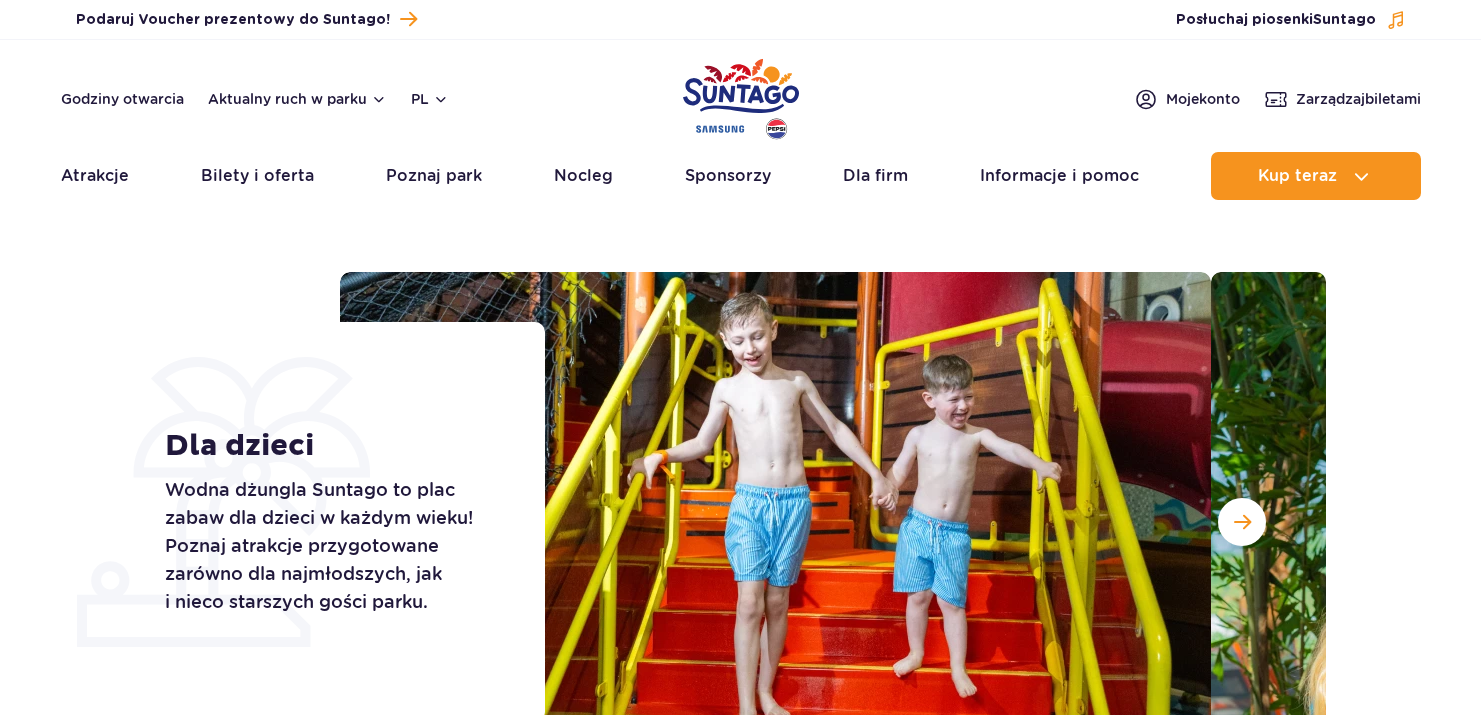 scroll, scrollTop: 0, scrollLeft: 0, axis: both 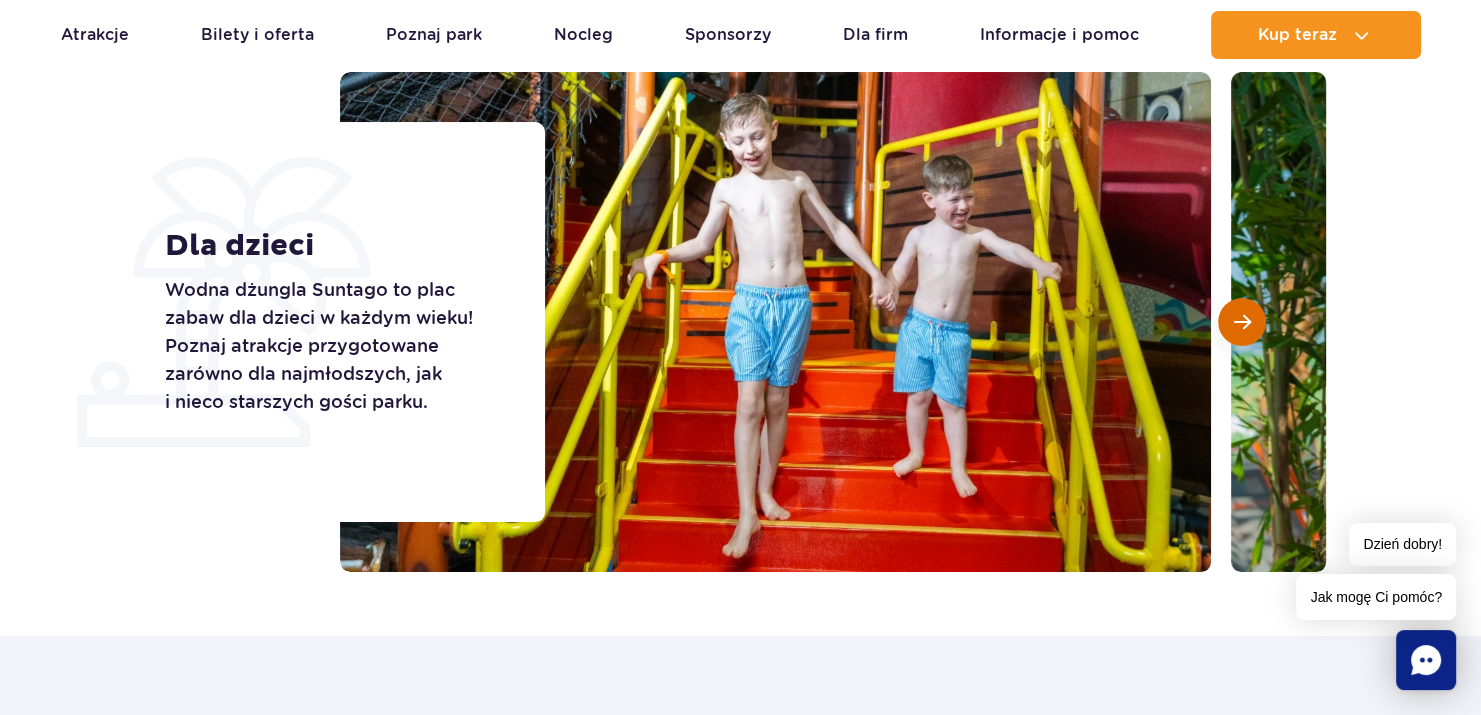 click at bounding box center [1242, 322] 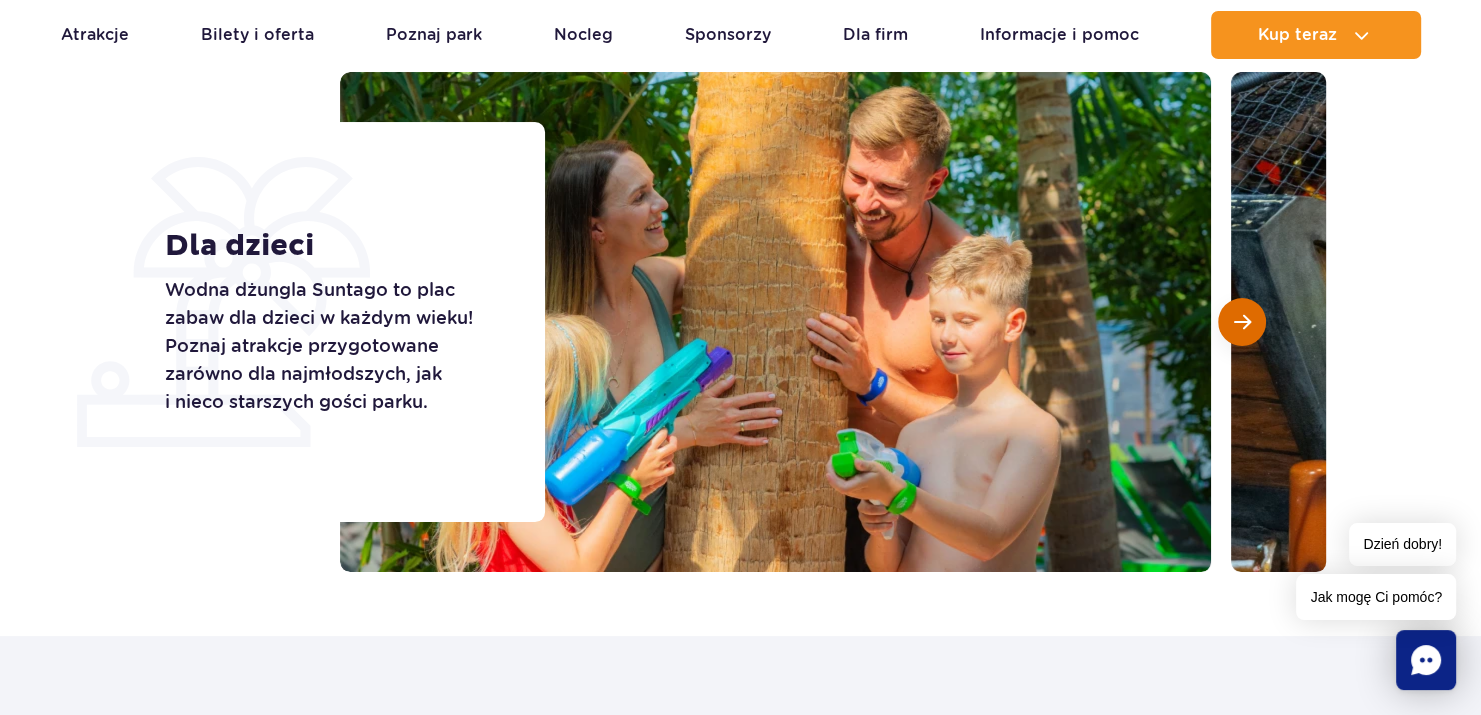 click at bounding box center [1242, 322] 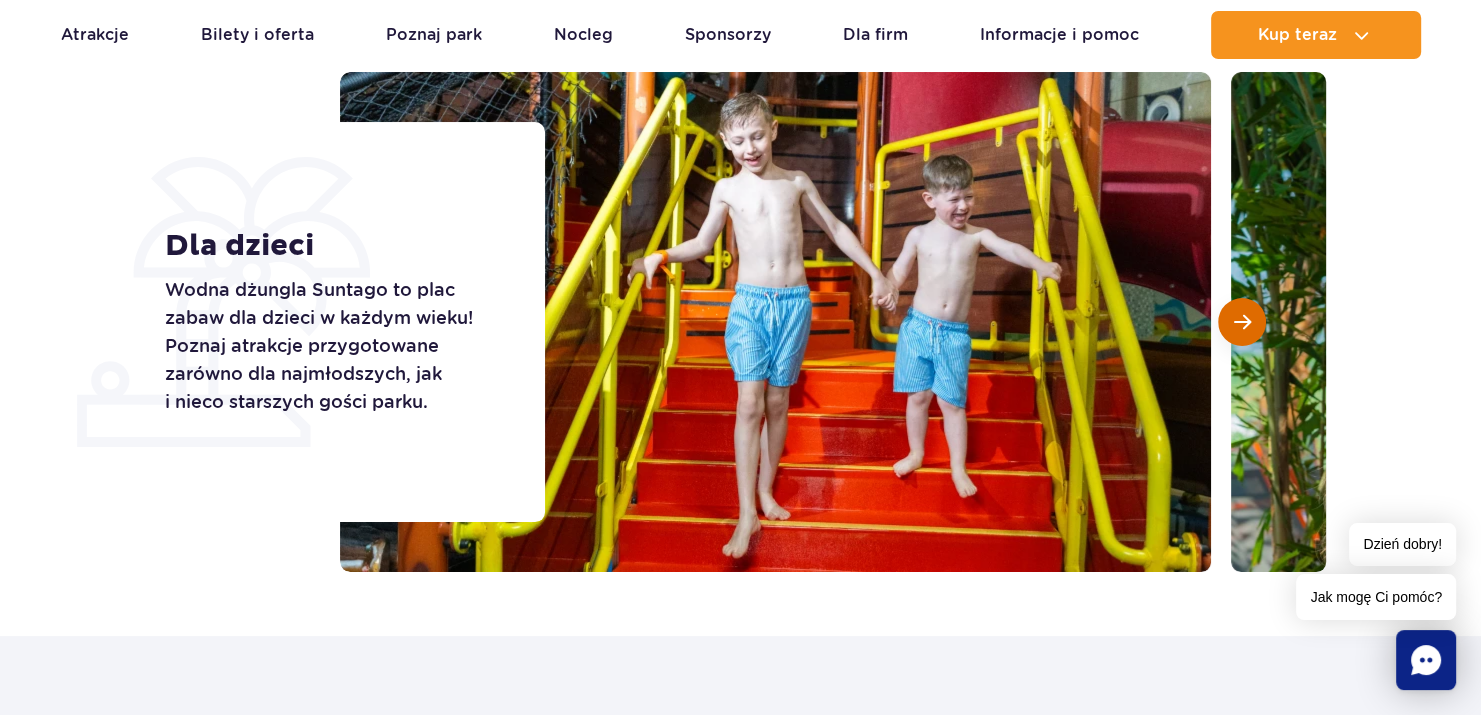 click at bounding box center [1242, 322] 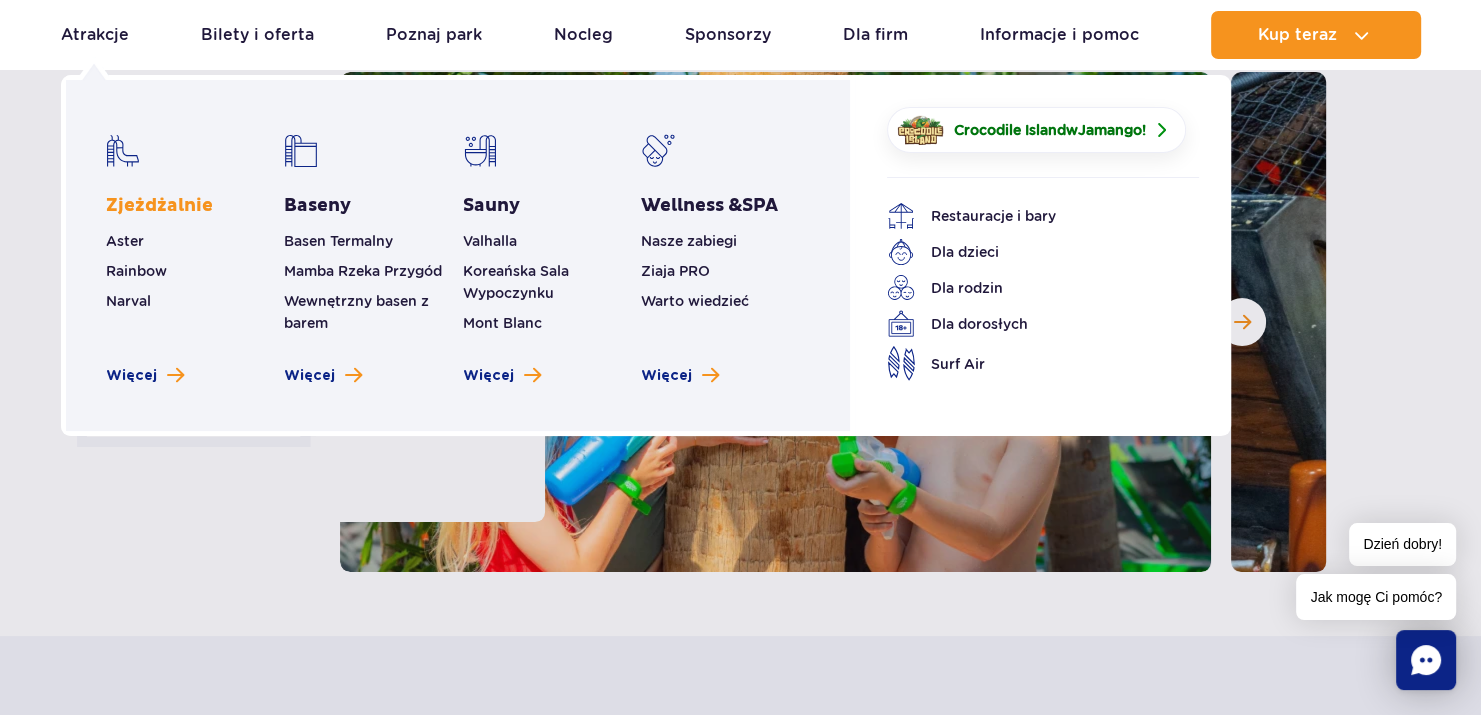 click on "Zjeżdżalnie" at bounding box center [159, 206] 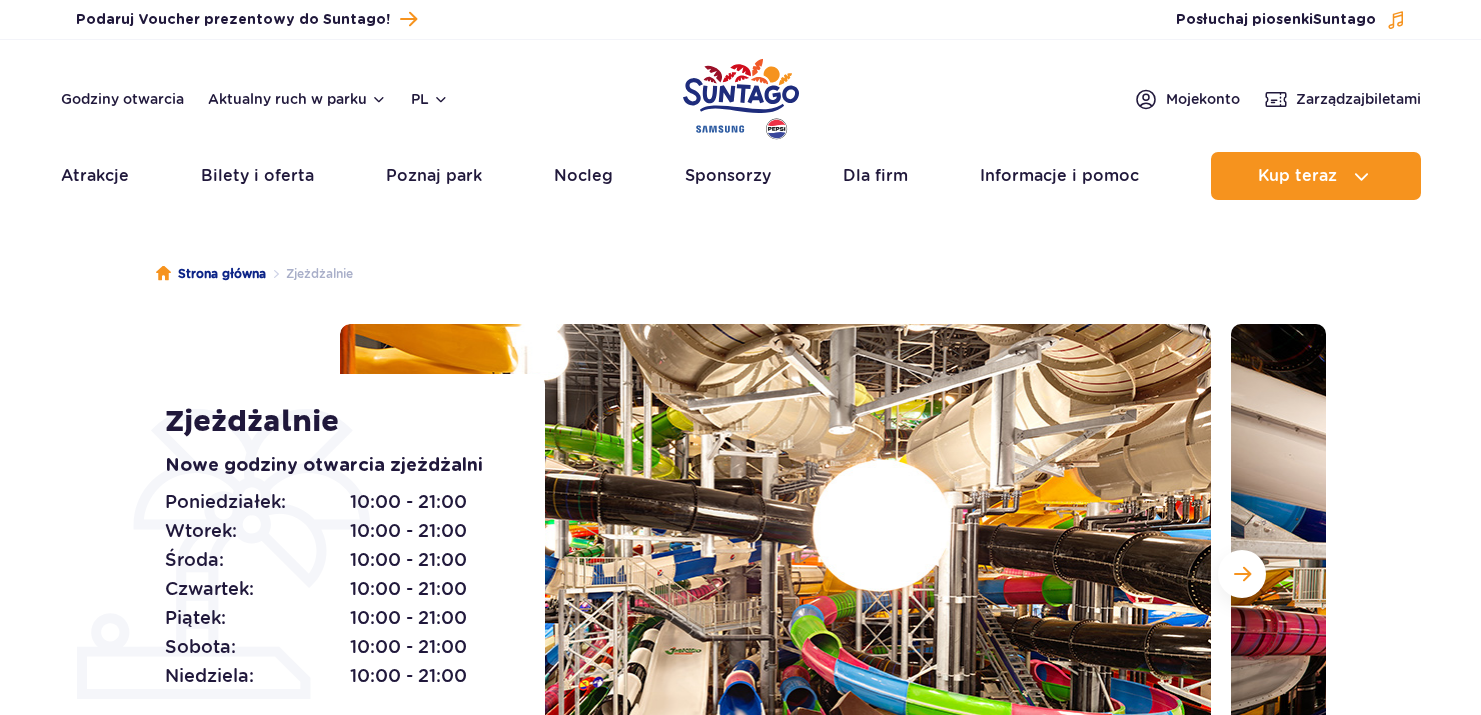 scroll, scrollTop: 0, scrollLeft: 0, axis: both 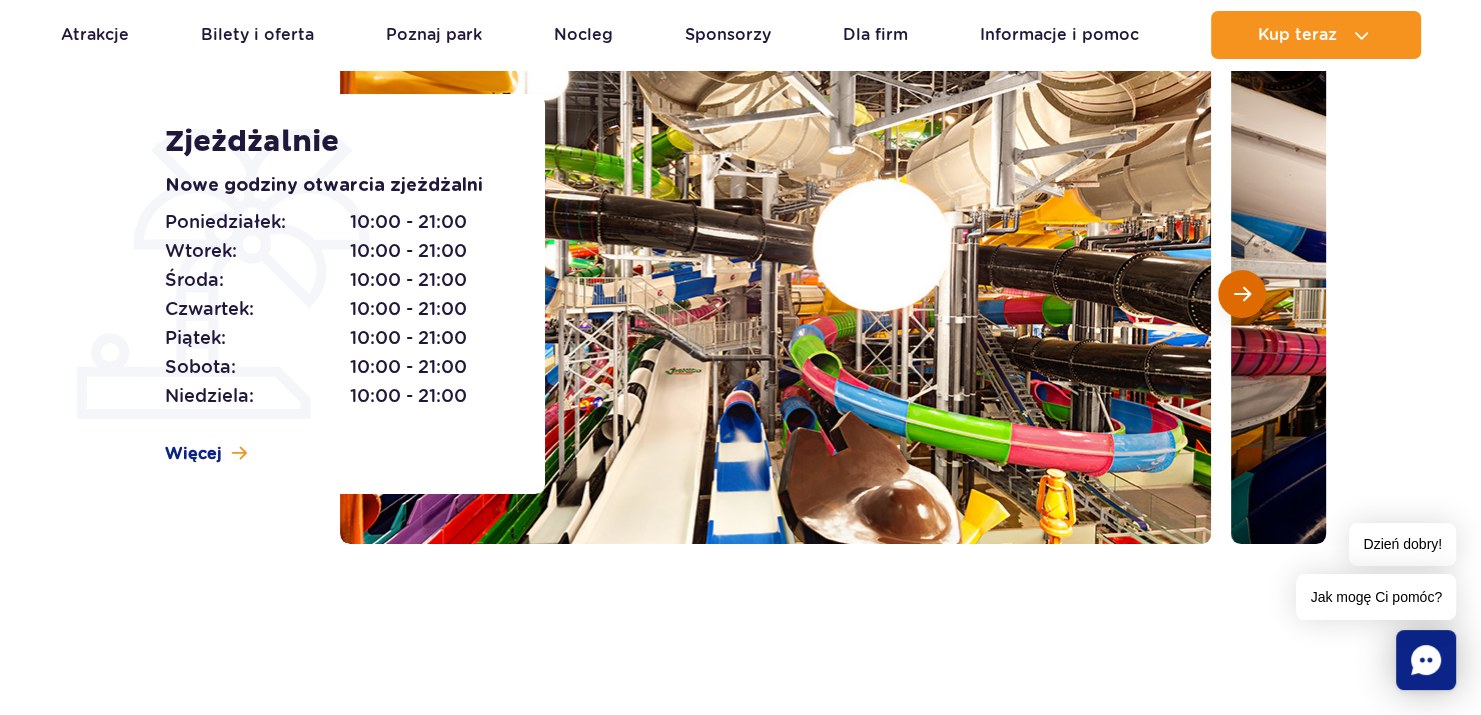 click at bounding box center (1242, 294) 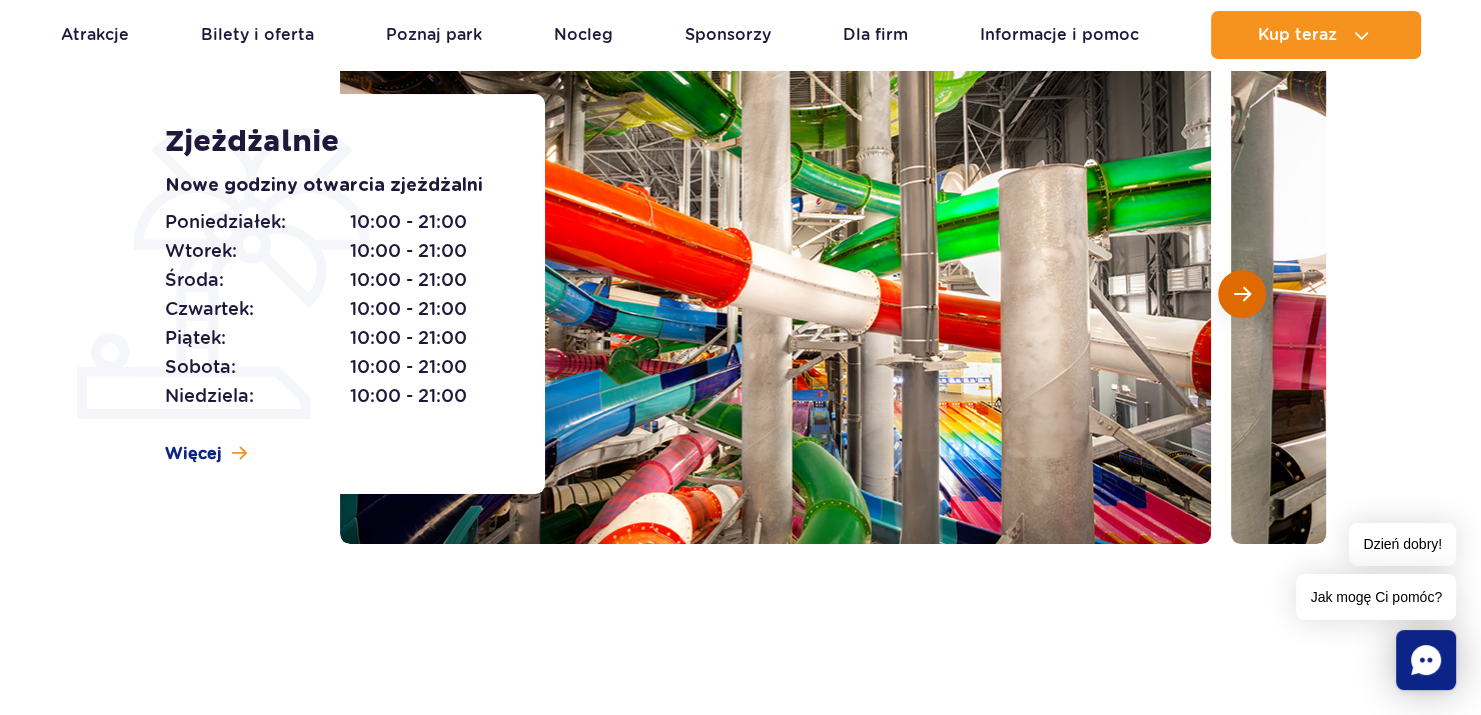 click at bounding box center [1242, 294] 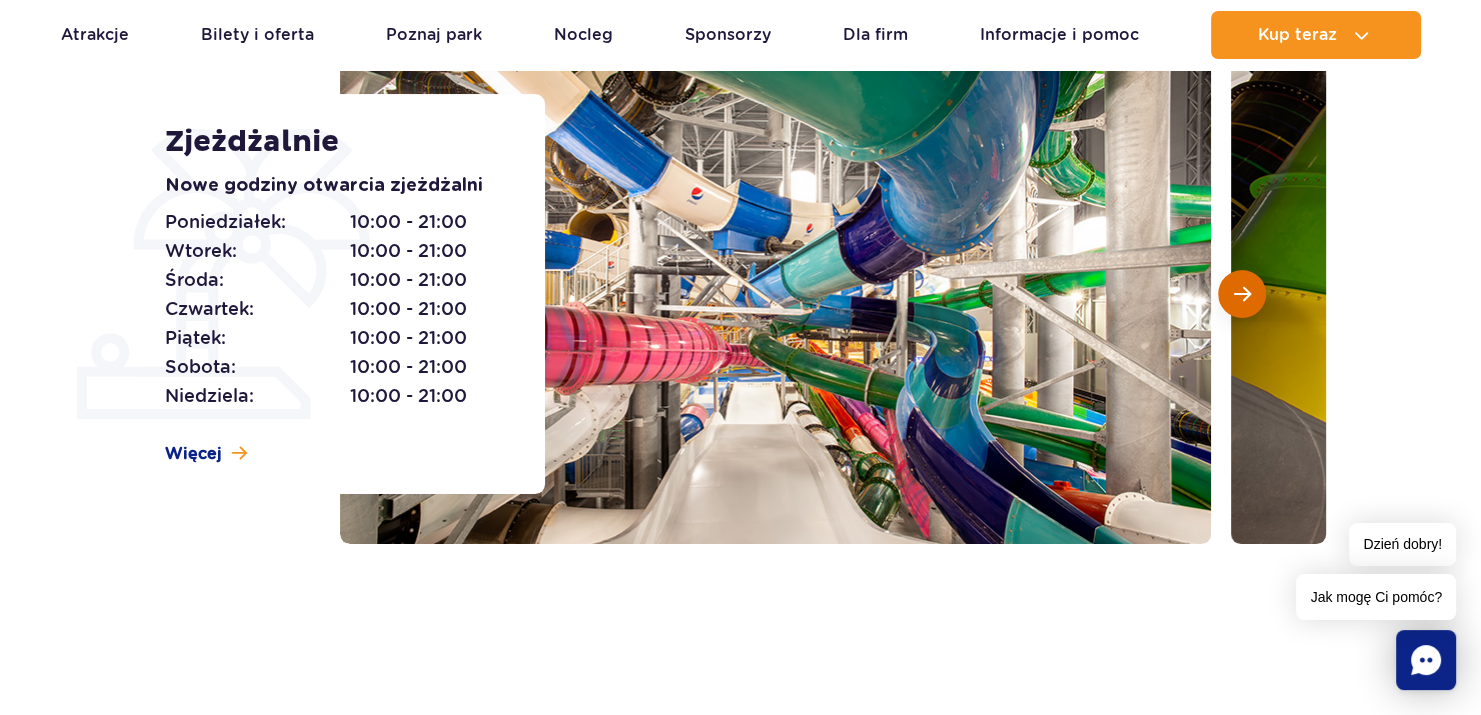 click at bounding box center (1242, 294) 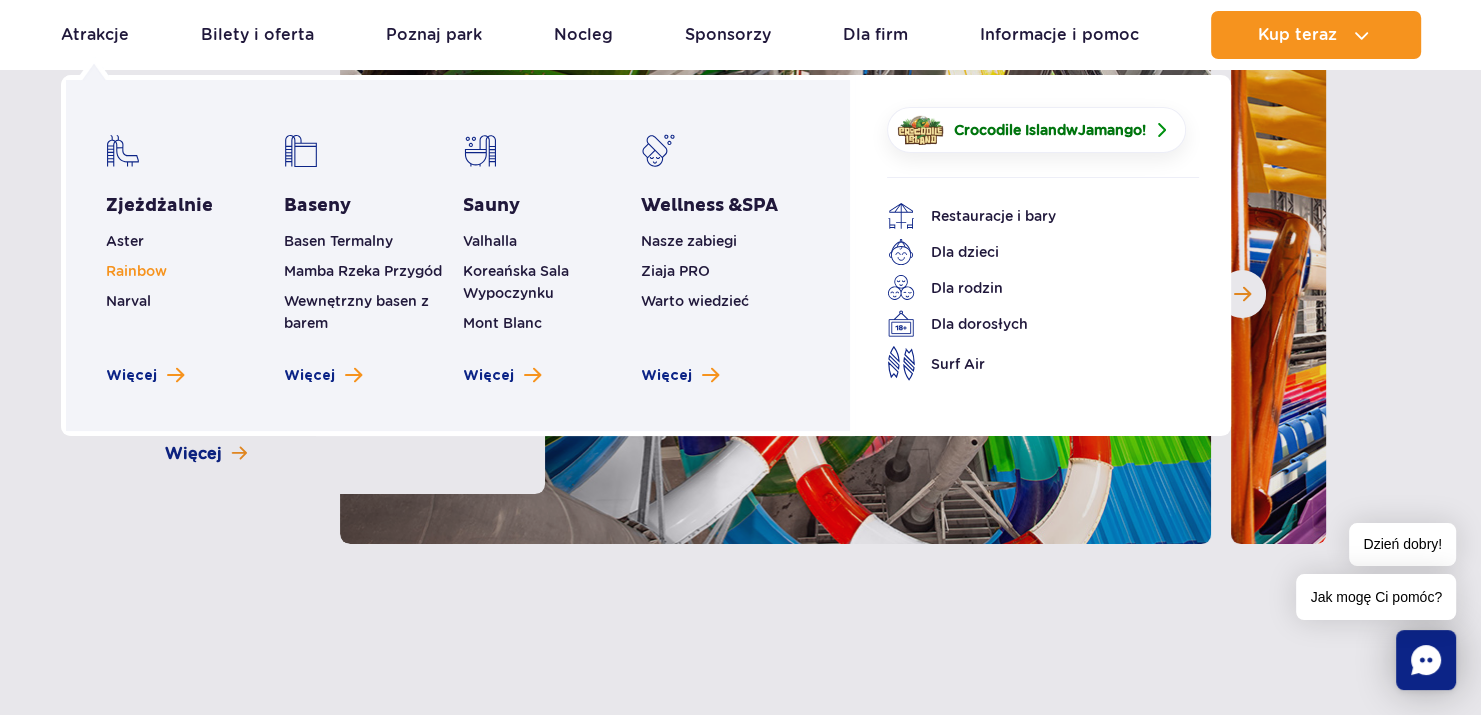 click on "Rainbow" at bounding box center [136, 271] 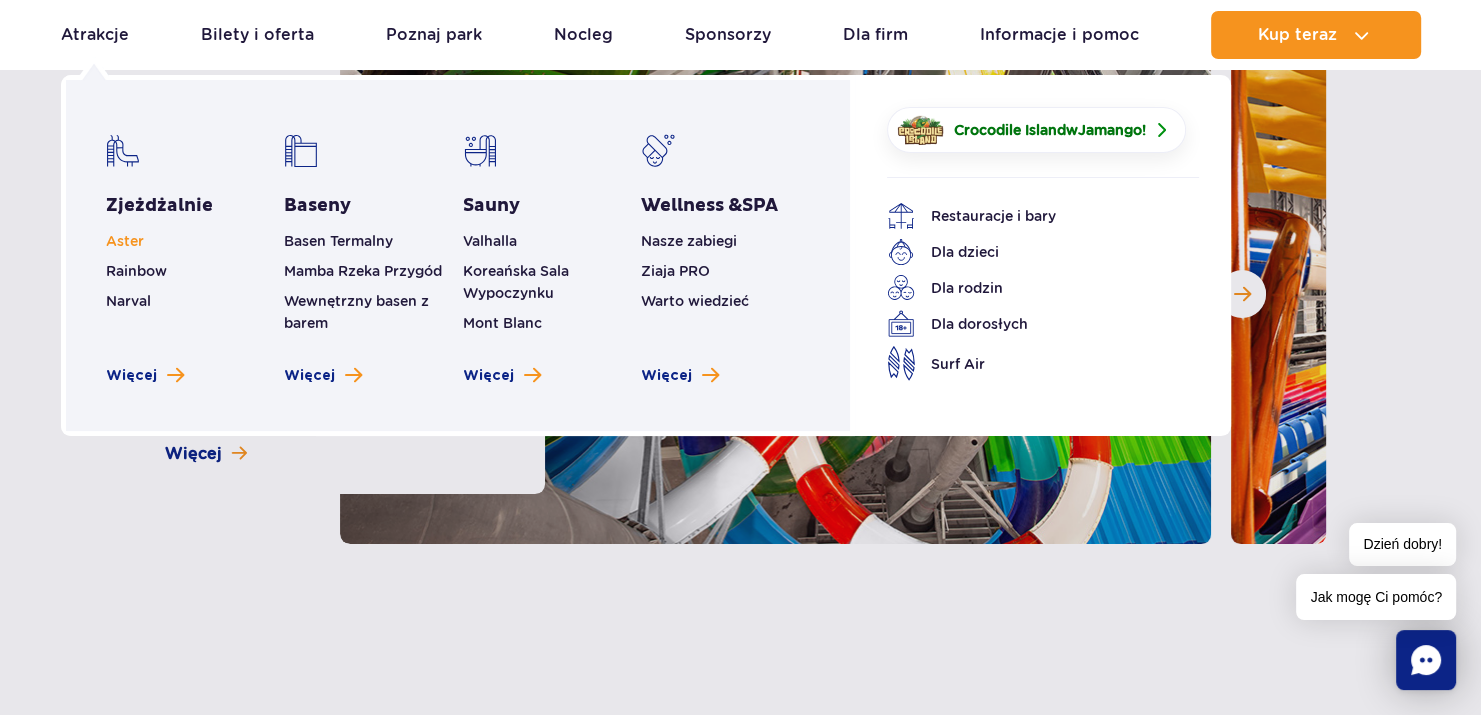click on "Aster" at bounding box center (125, 241) 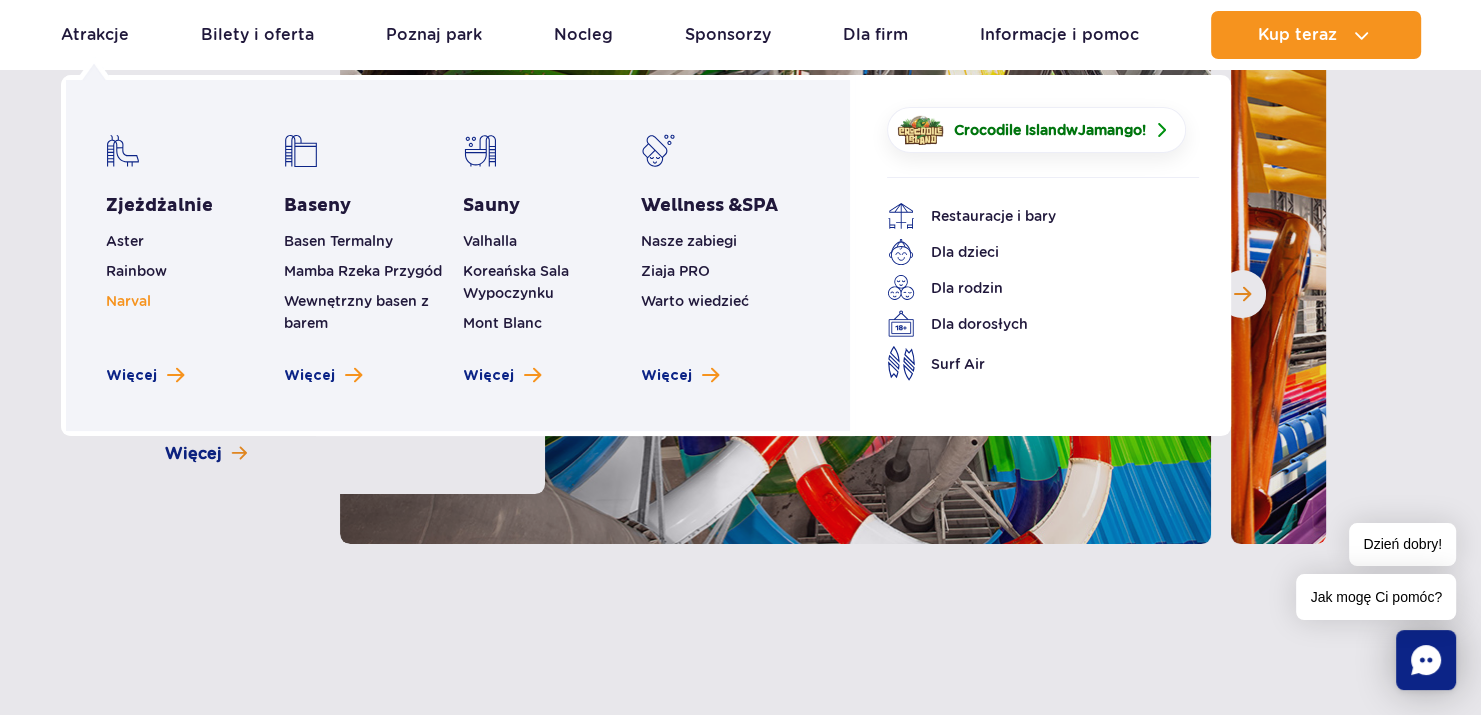 click on "Narval" at bounding box center (128, 301) 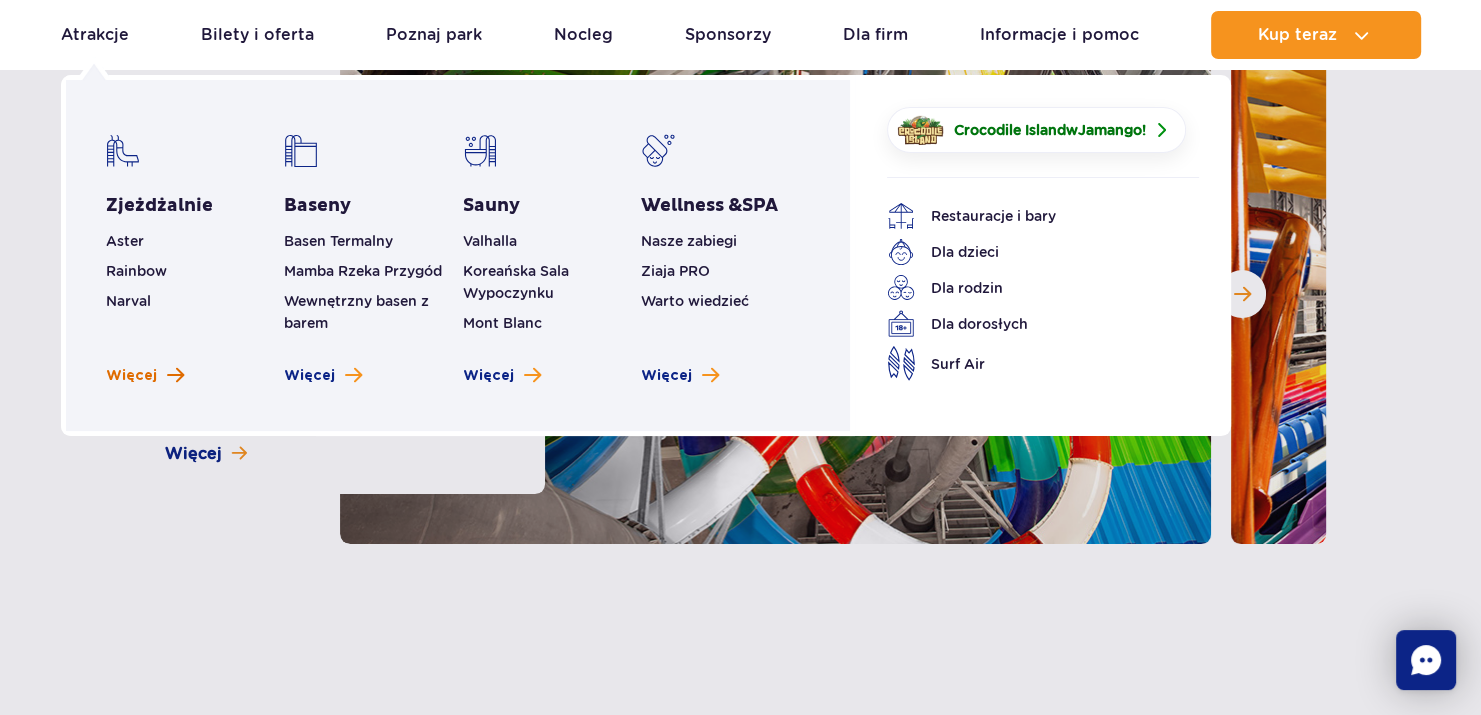 click on "Więcej" at bounding box center (131, 376) 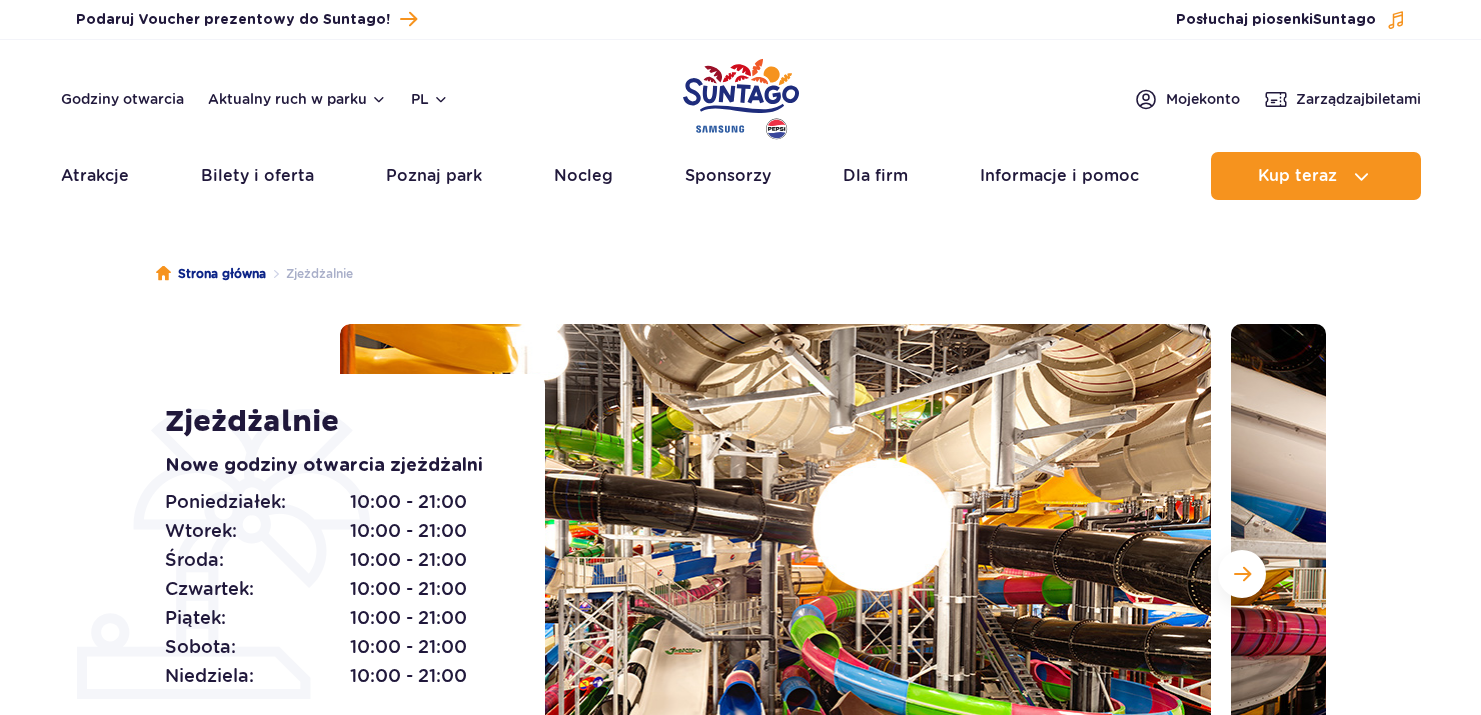 scroll, scrollTop: 0, scrollLeft: 0, axis: both 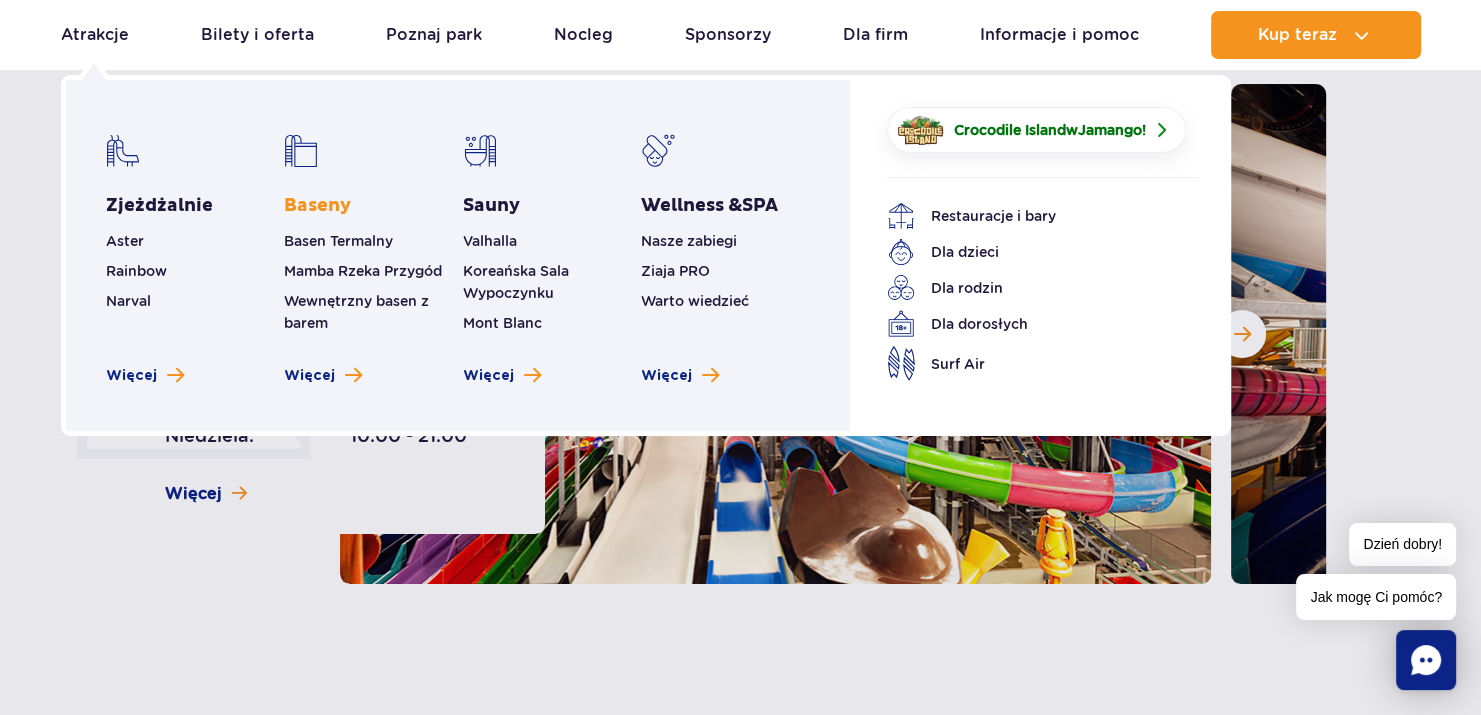 click on "Baseny" at bounding box center (317, 206) 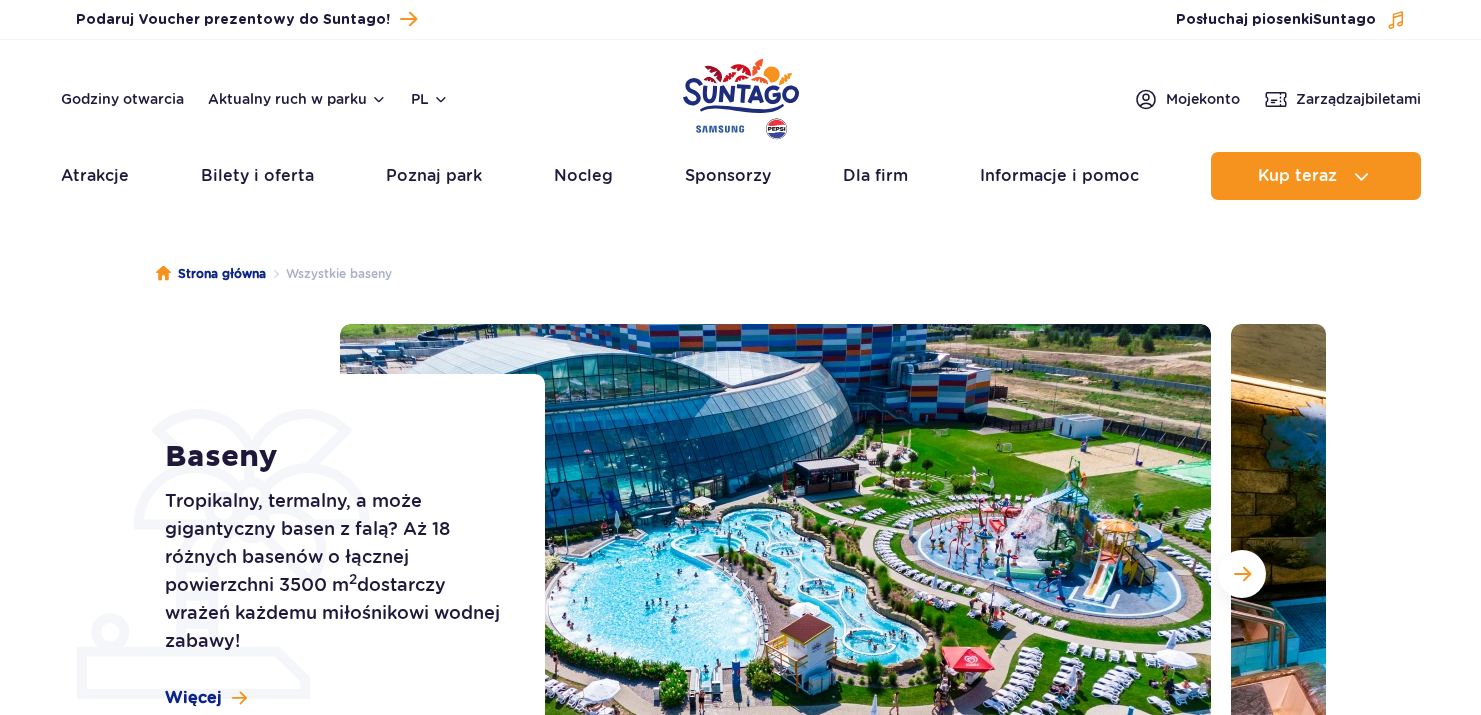 scroll, scrollTop: 0, scrollLeft: 0, axis: both 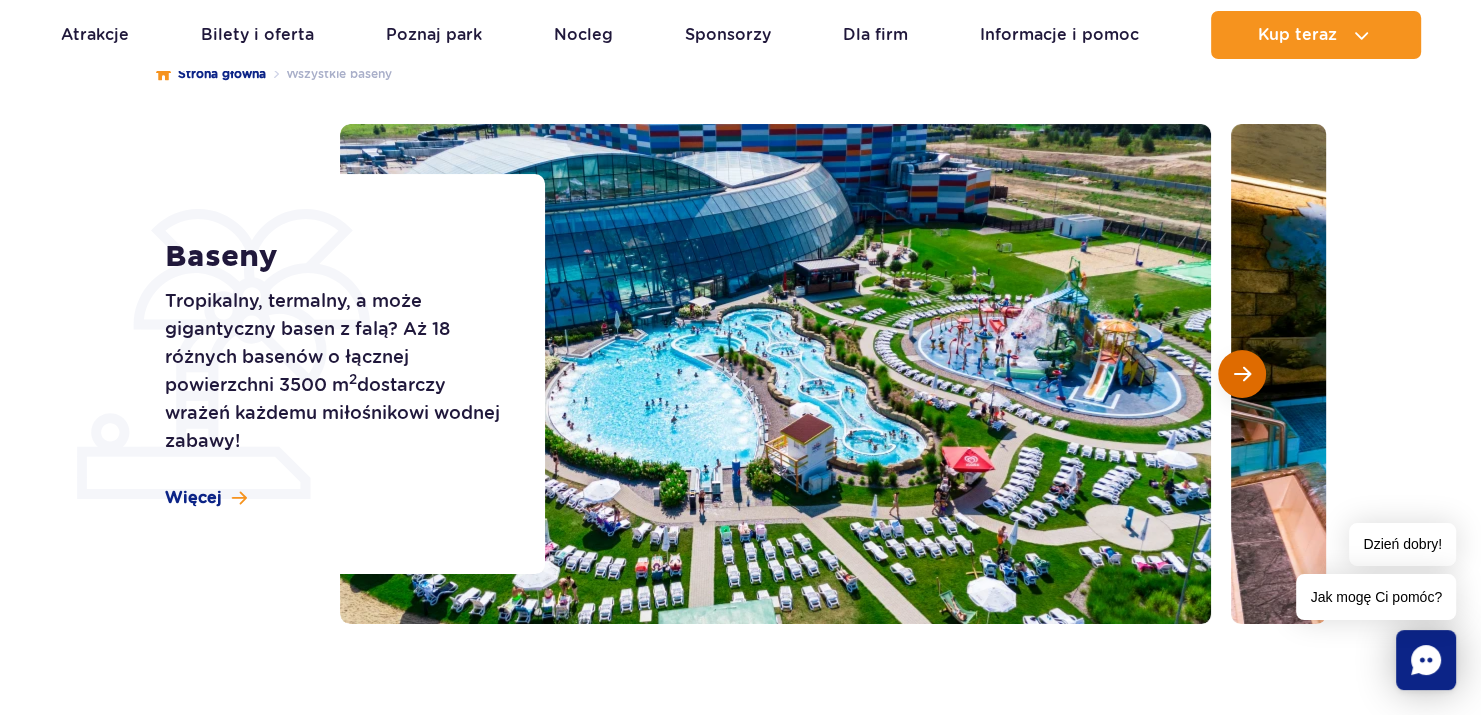 click at bounding box center (1242, 374) 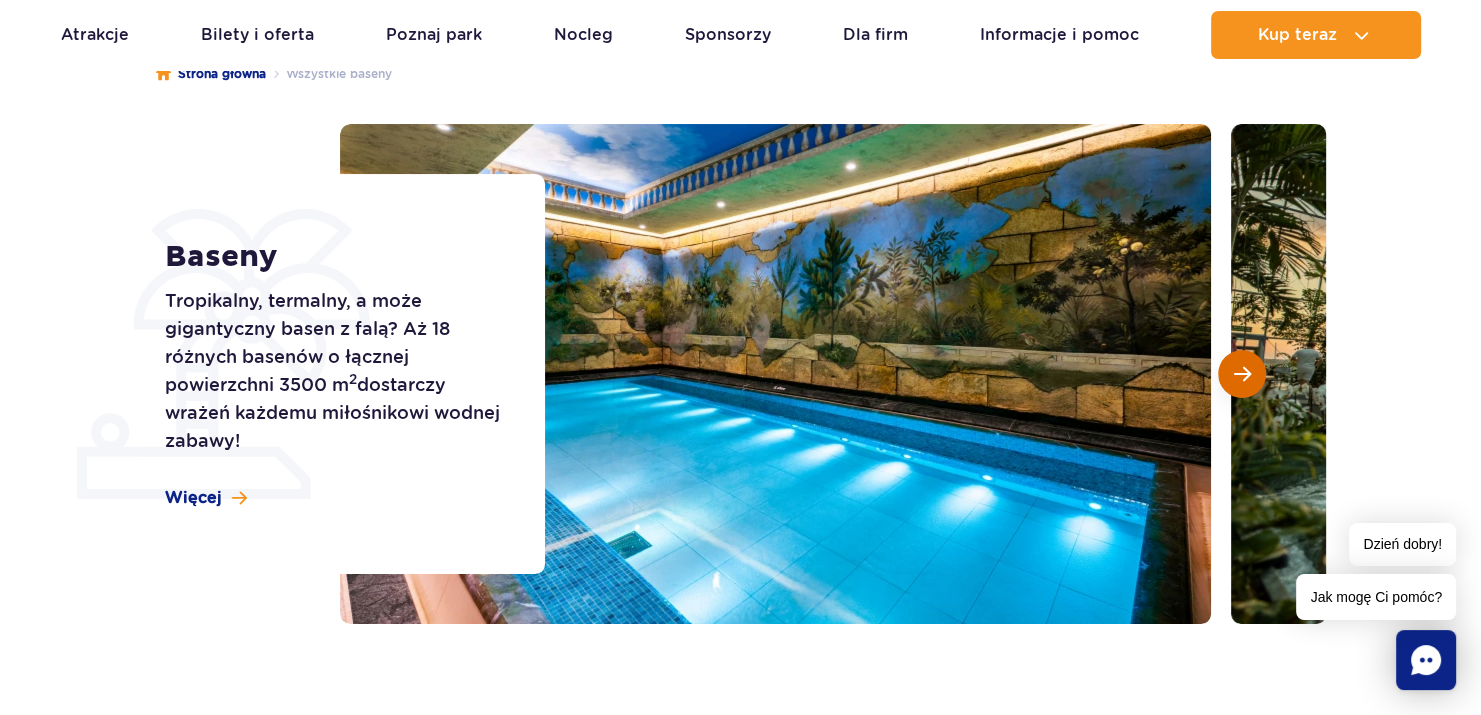 click at bounding box center [1242, 374] 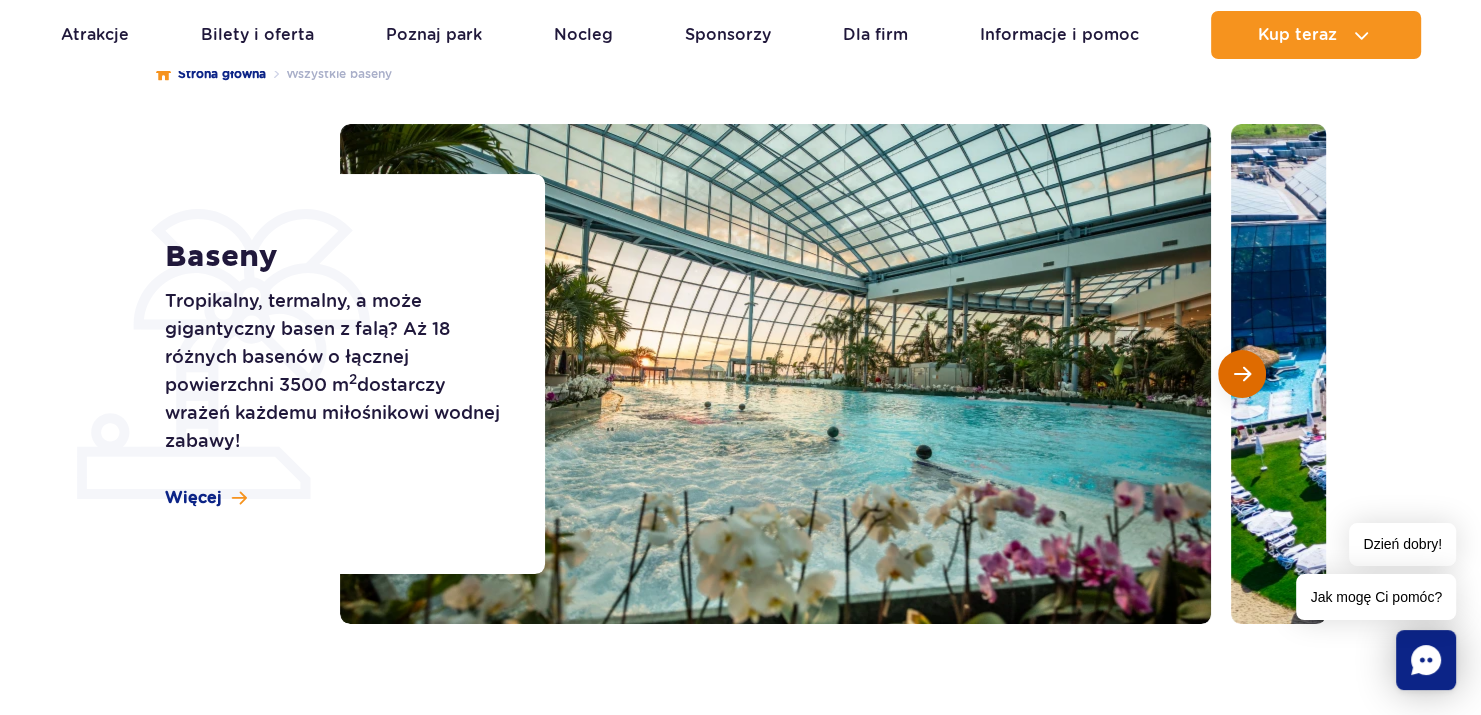 click at bounding box center [1242, 374] 